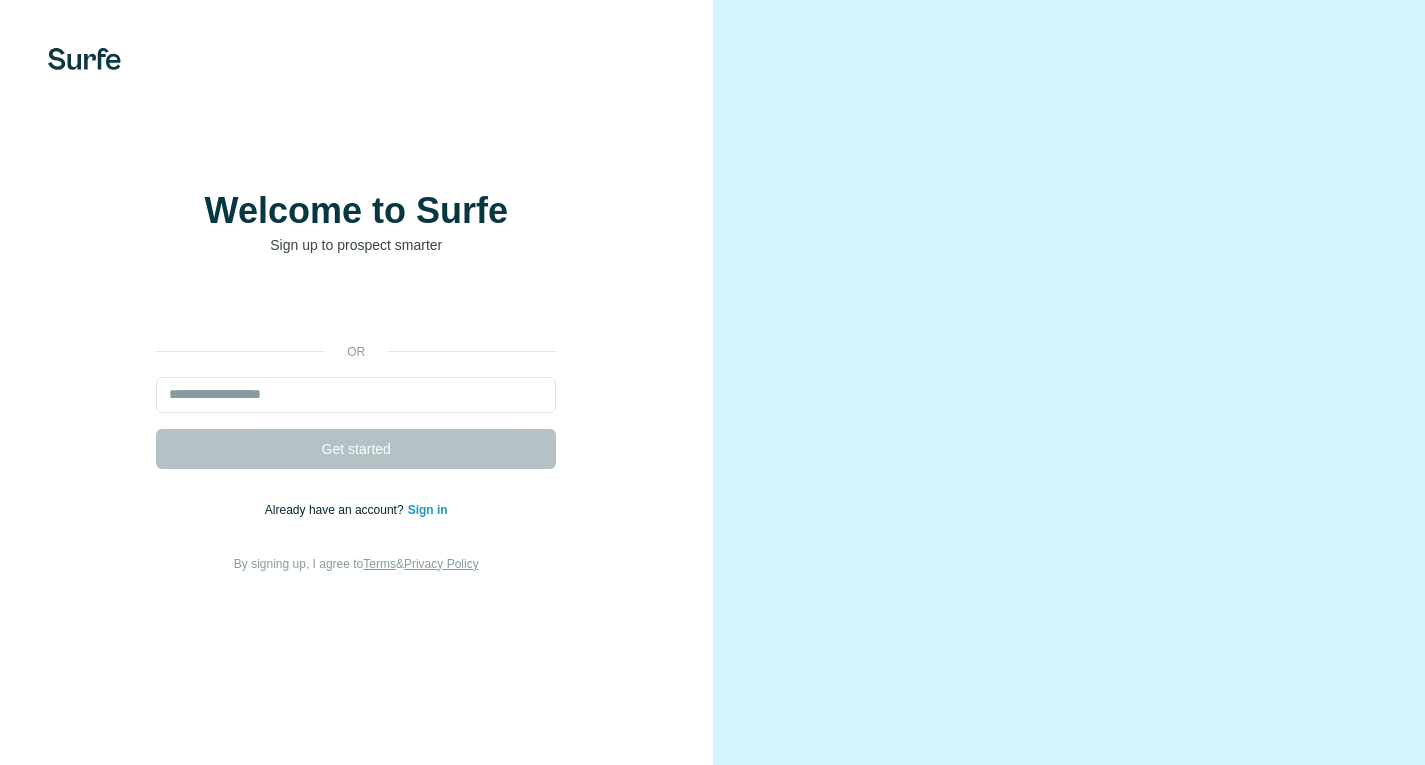 scroll, scrollTop: 0, scrollLeft: 0, axis: both 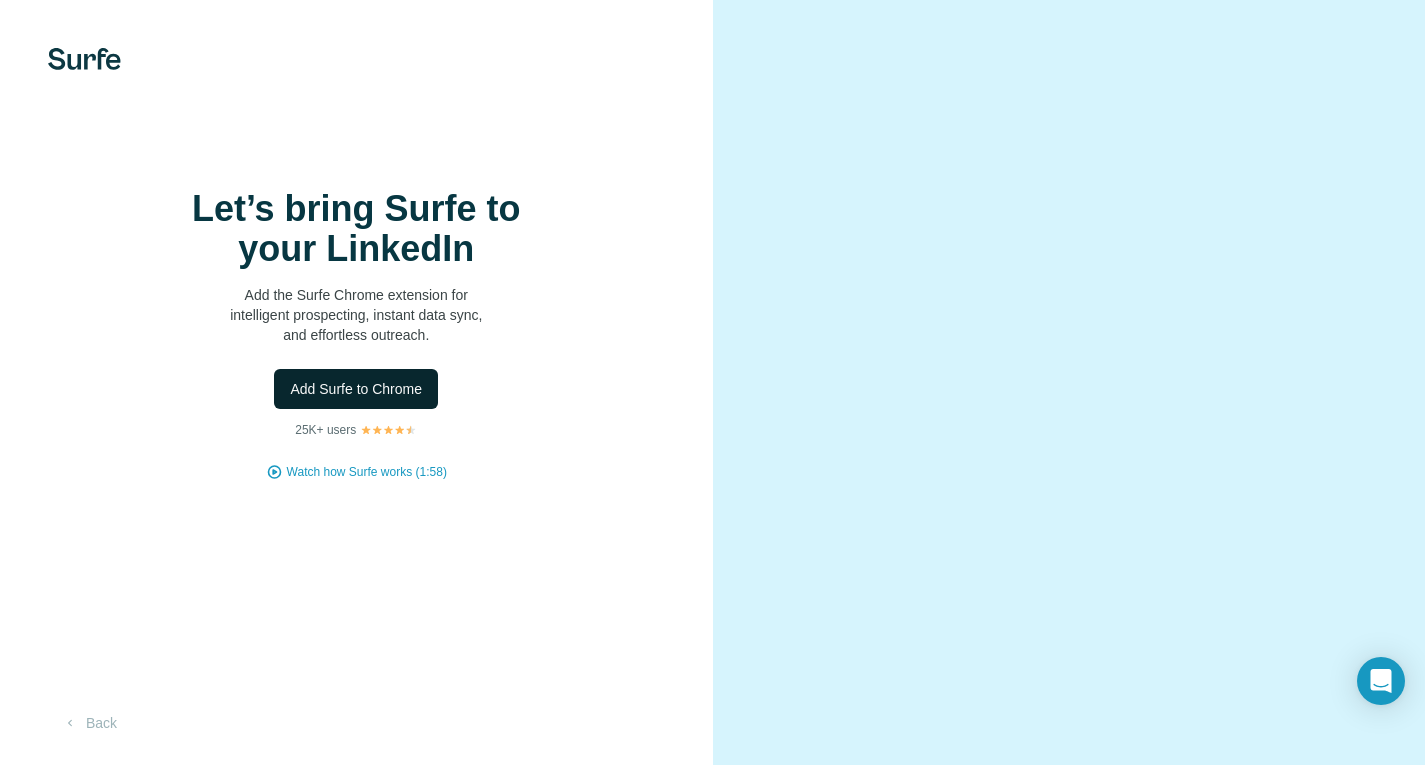 click on "Add Surfe to Chrome" at bounding box center [356, 389] 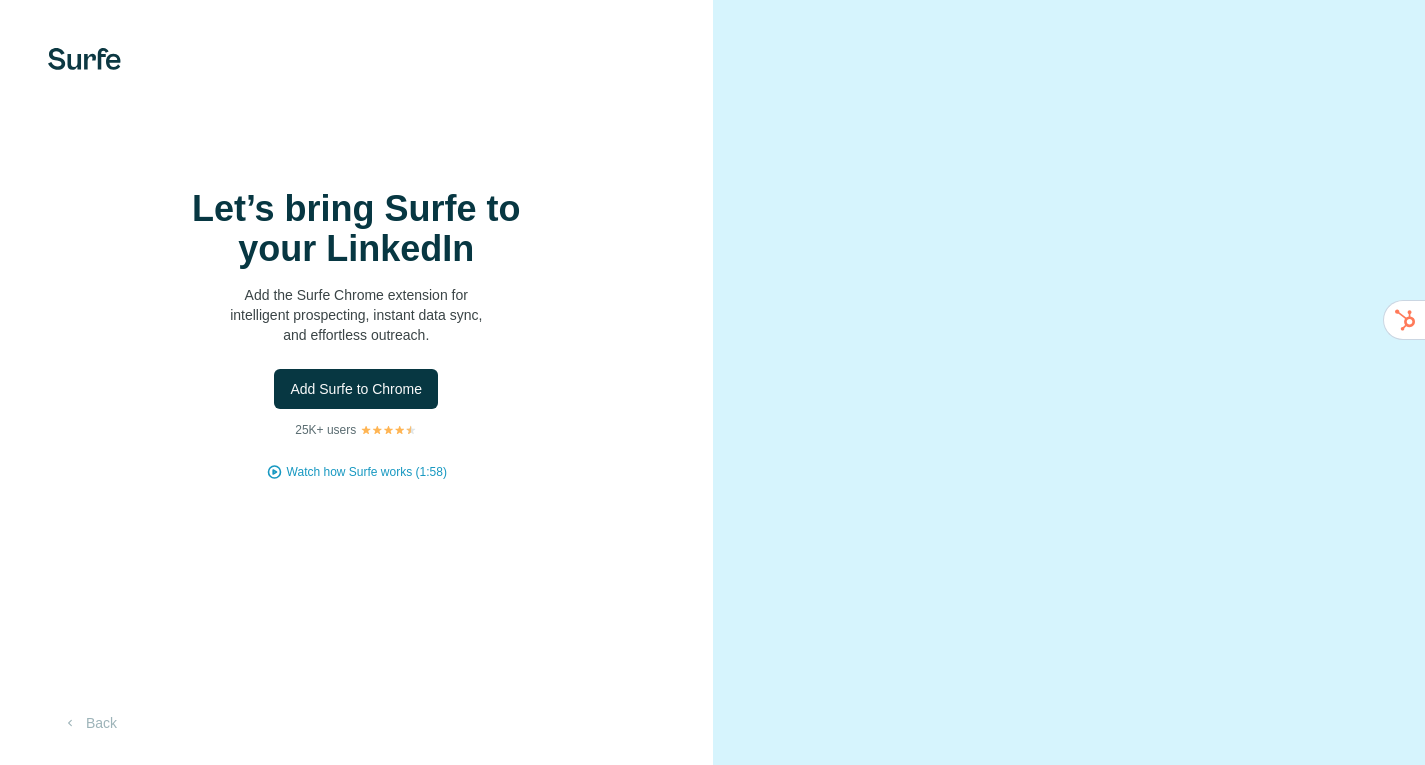 scroll, scrollTop: 0, scrollLeft: 0, axis: both 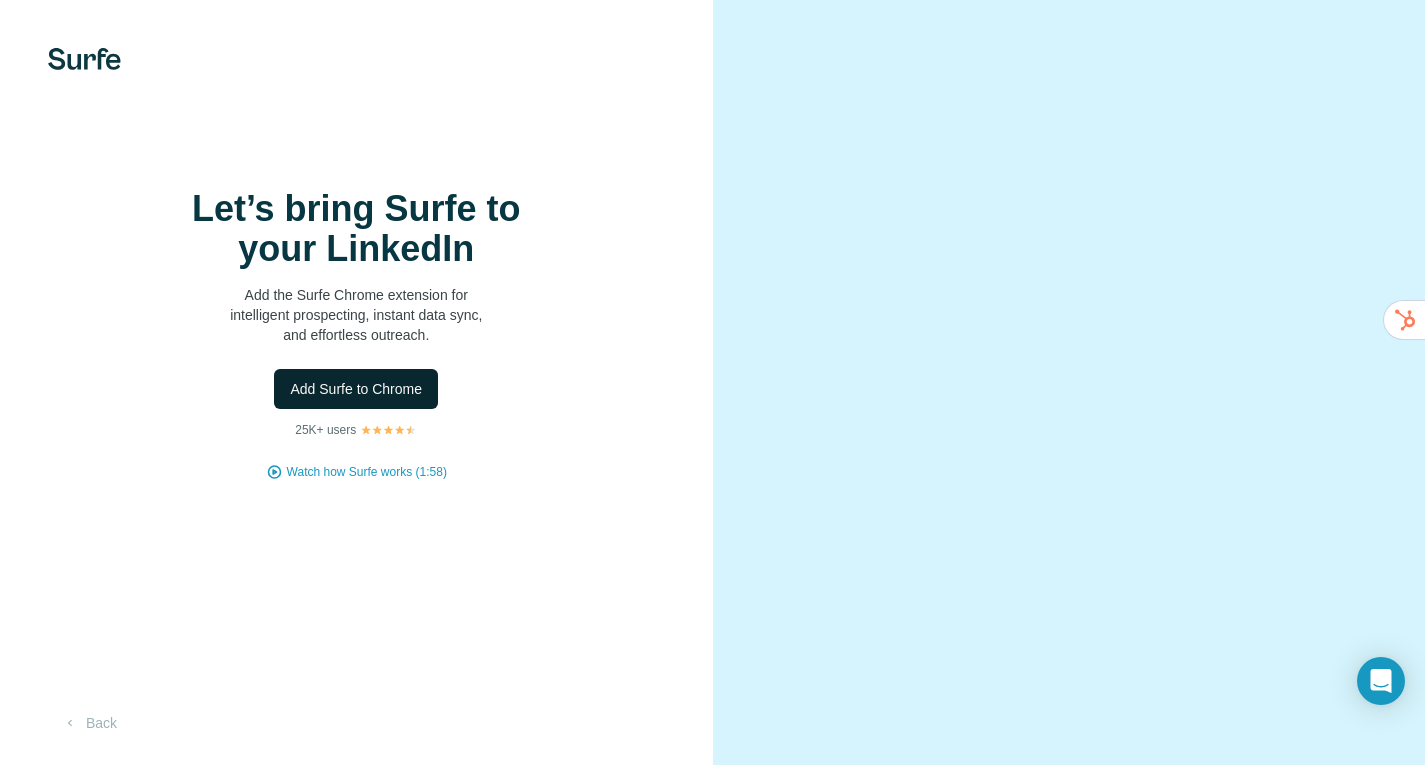 click on "Add Surfe to Chrome" at bounding box center (356, 389) 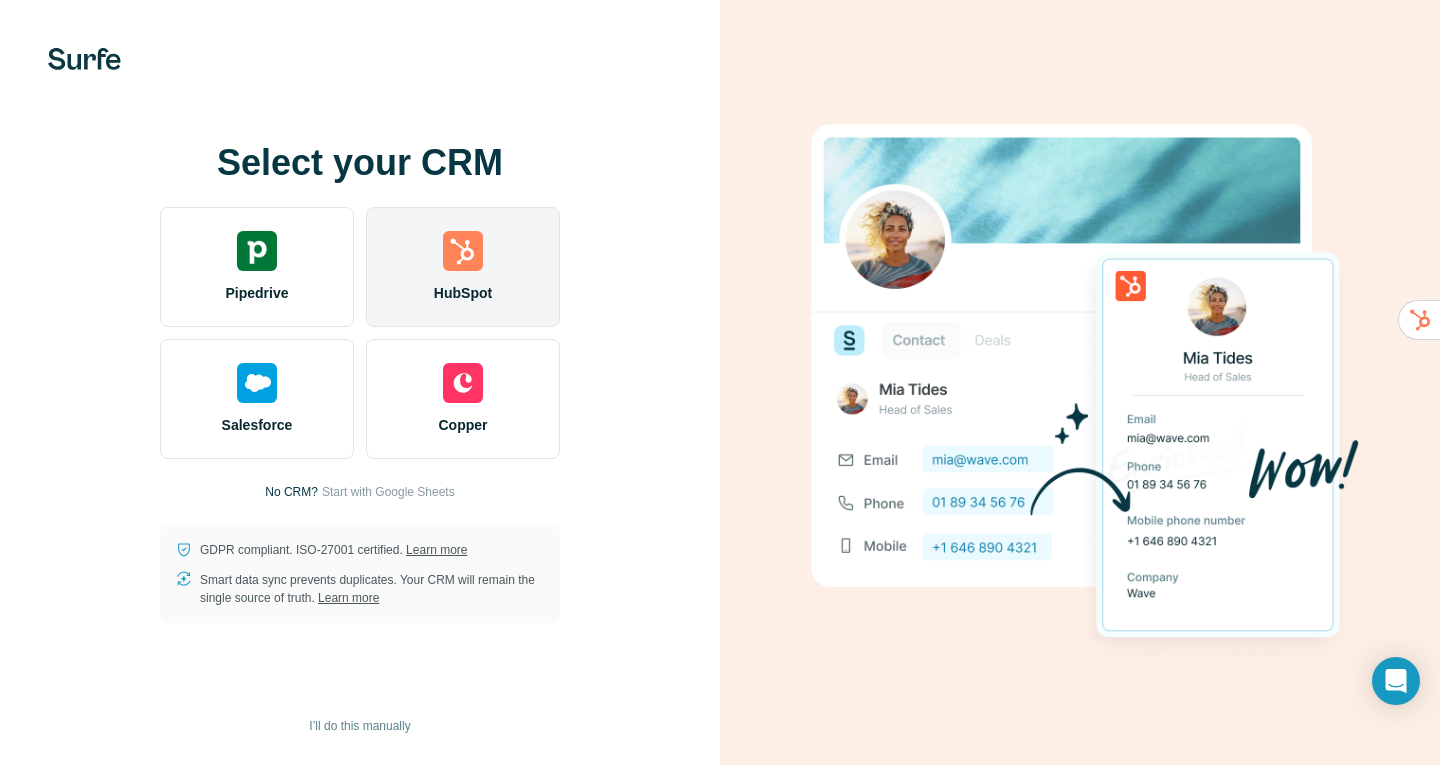 click on "HubSpot" at bounding box center (463, 267) 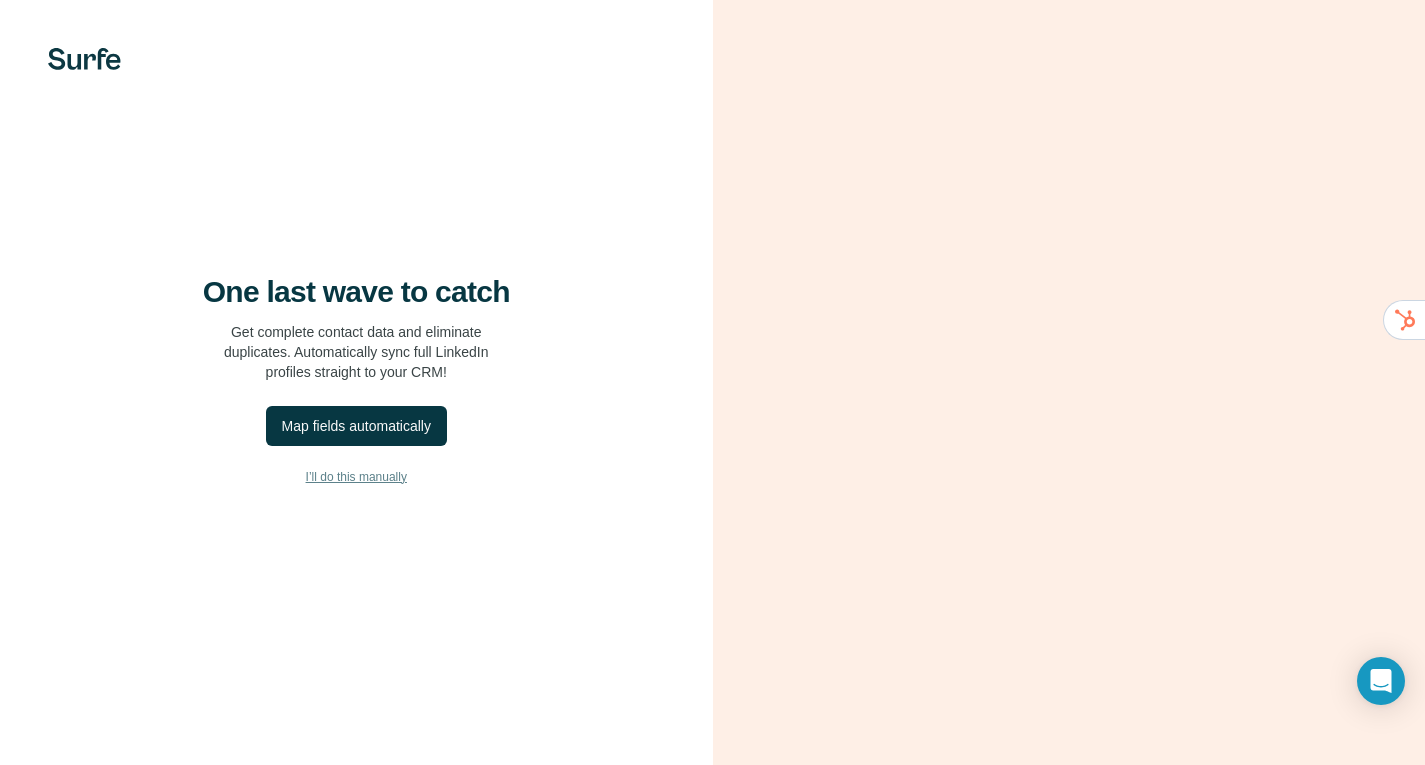 click on "I’ll do this manually" at bounding box center [356, 477] 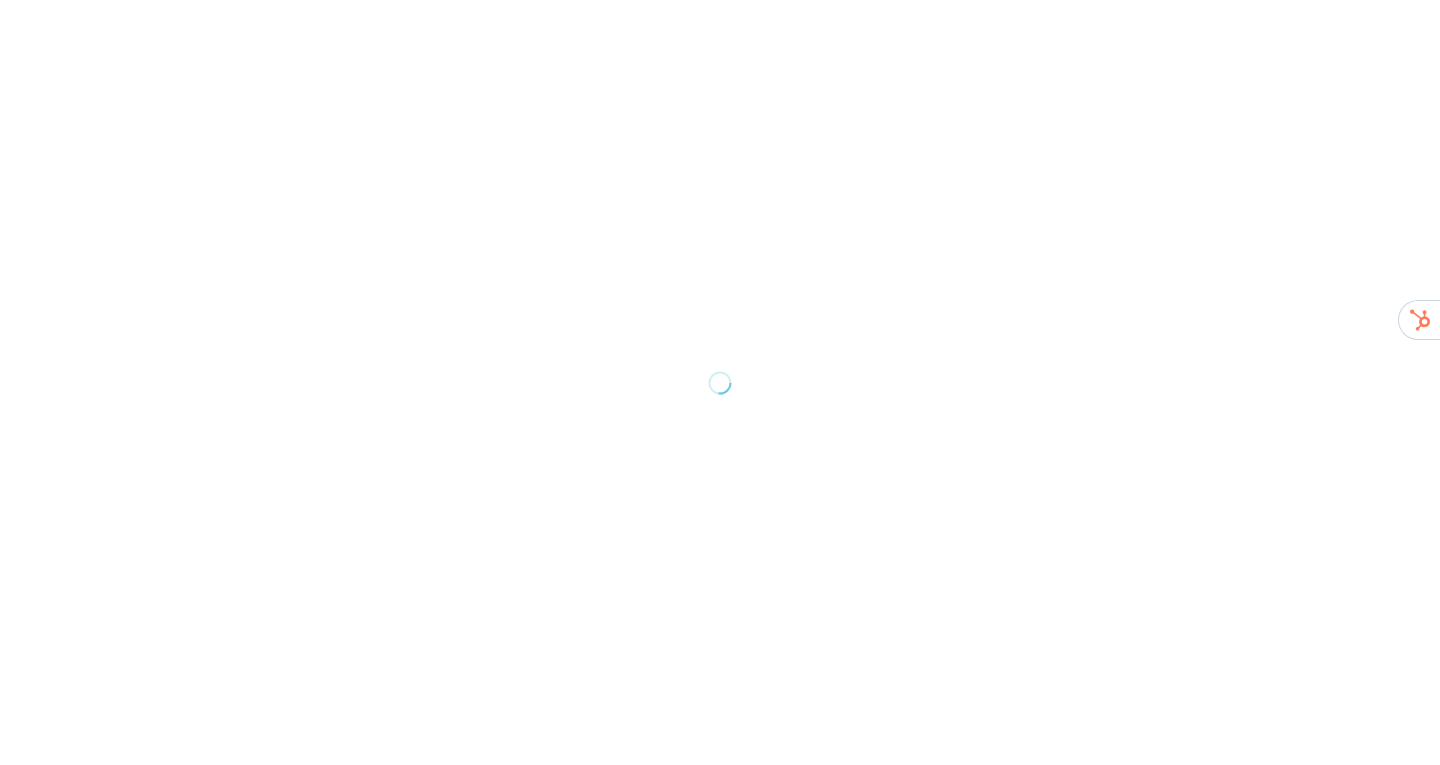 scroll, scrollTop: 0, scrollLeft: 0, axis: both 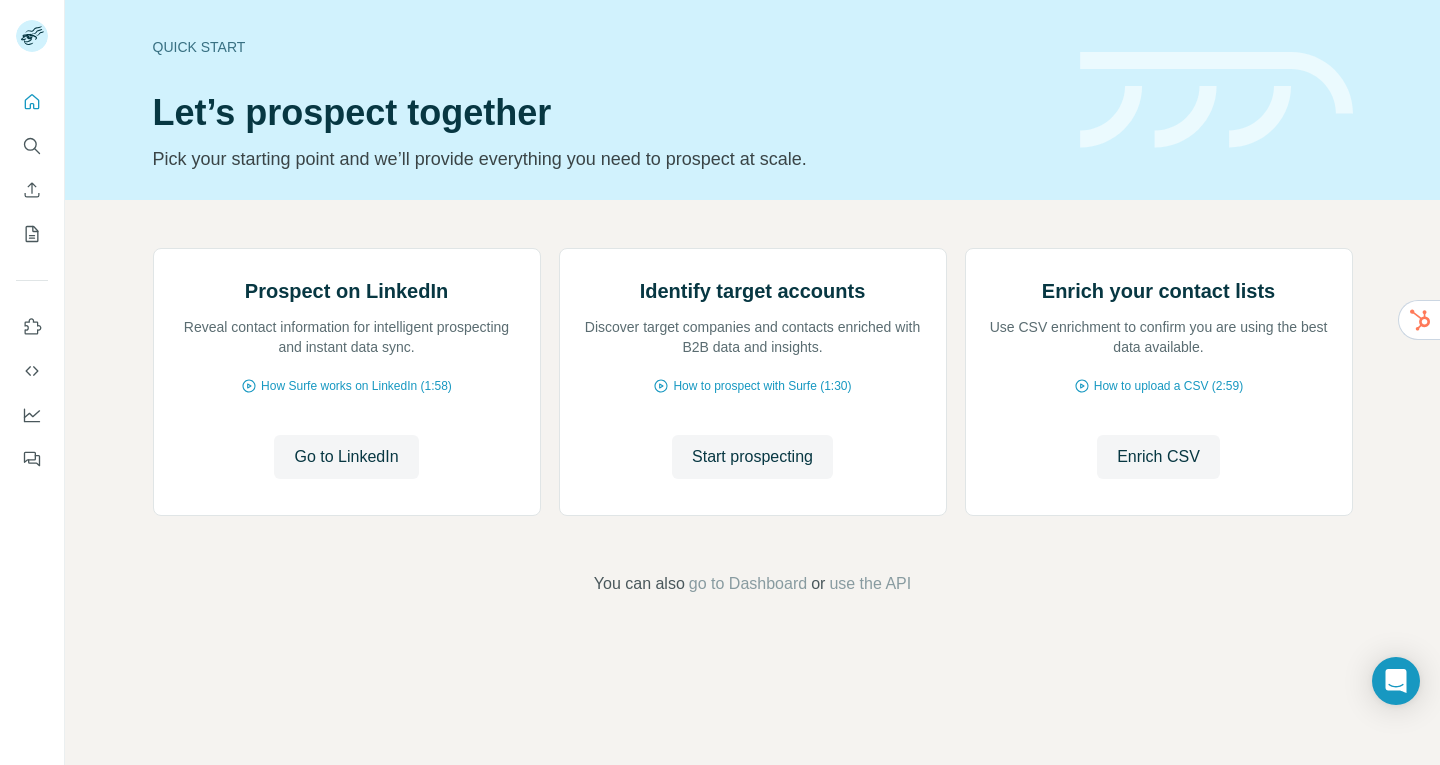 click on "Quick start Let’s prospect together Pick your starting point and we’ll provide everything you need to prospect at scale." at bounding box center [752, 100] 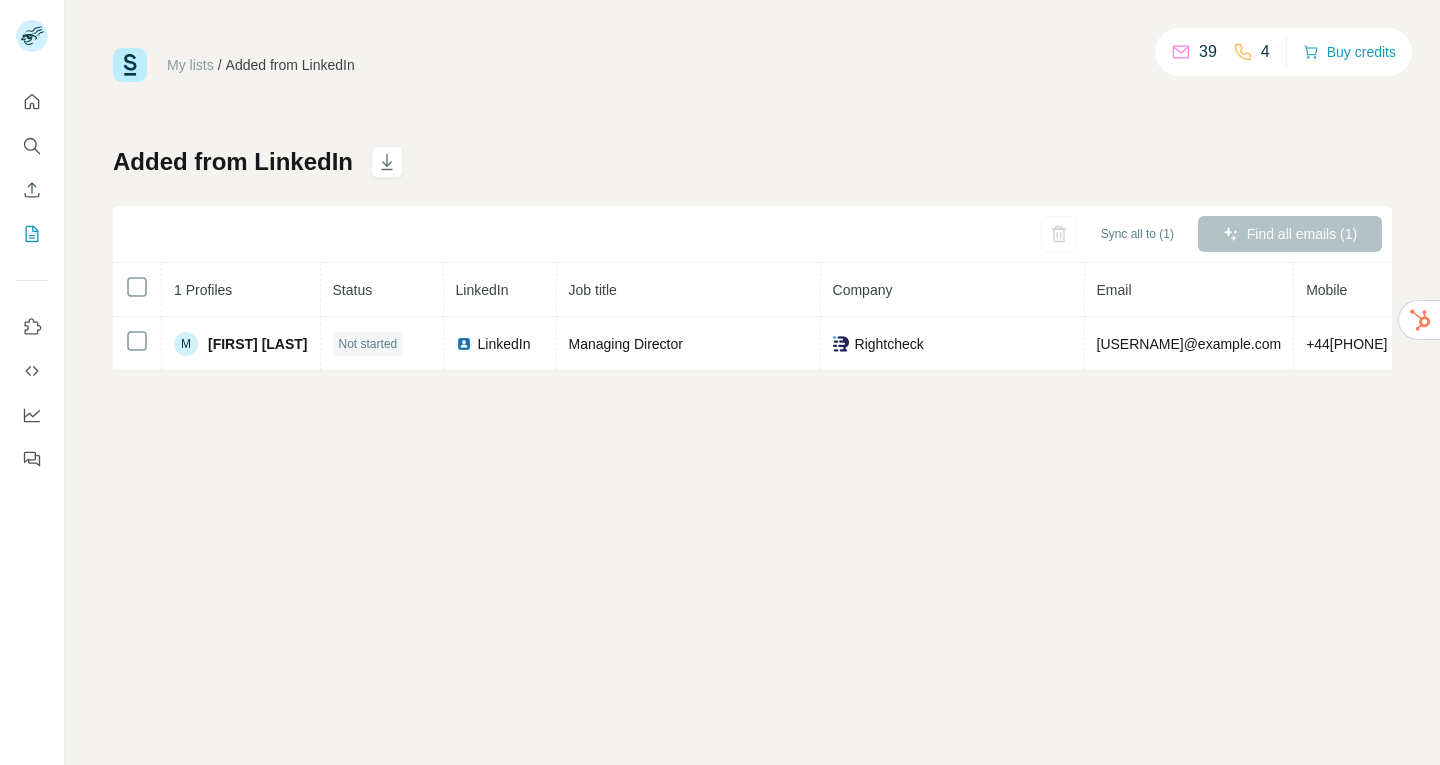 scroll, scrollTop: 0, scrollLeft: 0, axis: both 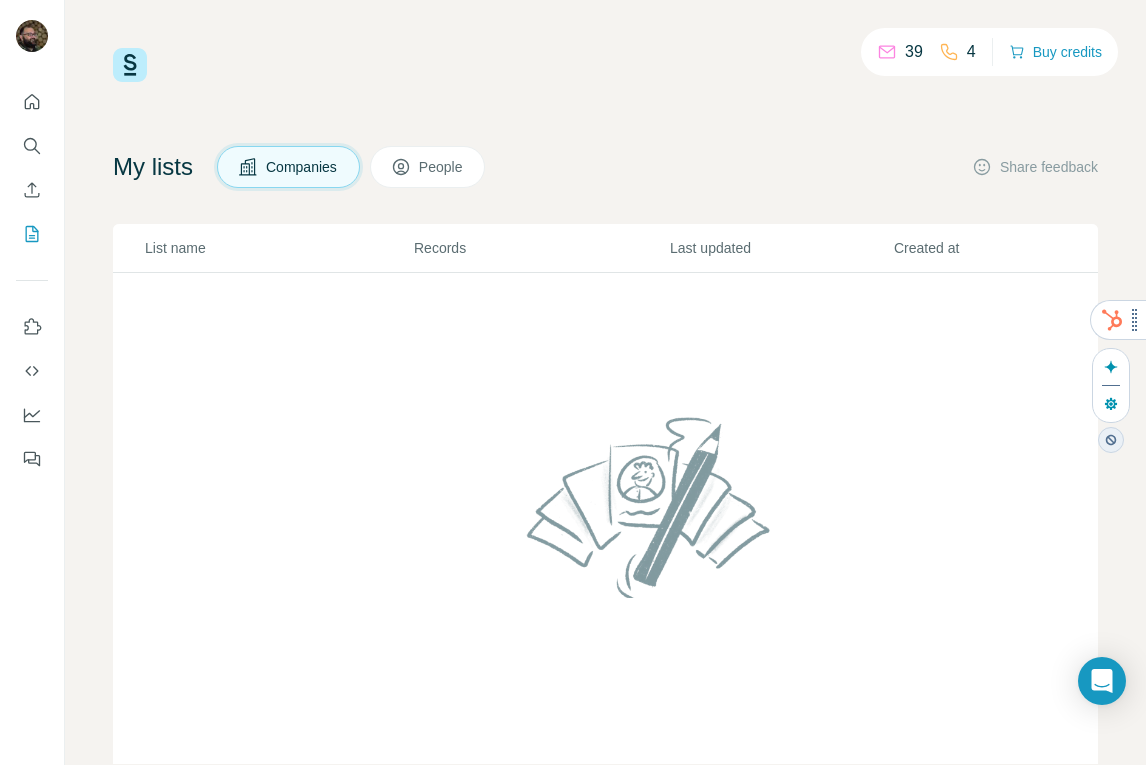click on "39 4 Buy credits My lists Companies People Share feedback List name Records Last updated Created at Admin Free trial [EMAIL] . [DOMAIN] HUBSPOT5385600 Invoice History Log out Upgrade Sync LinkedIn contacts to your CRM! Add contacts, find emails & mobiles, and sync LinkedIn messages. Get the Surfe Chrome Extension!" at bounding box center [573, 382] 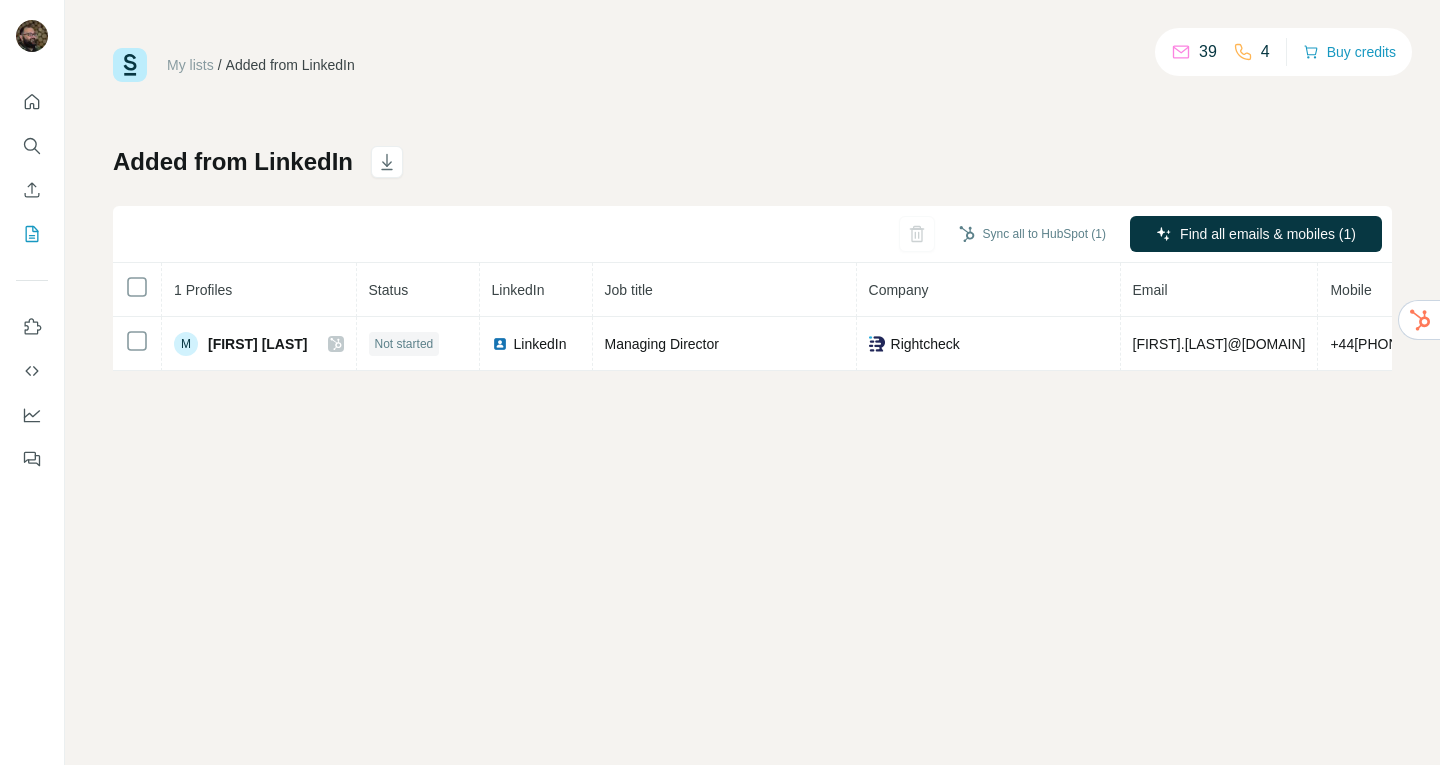 scroll, scrollTop: 0, scrollLeft: 0, axis: both 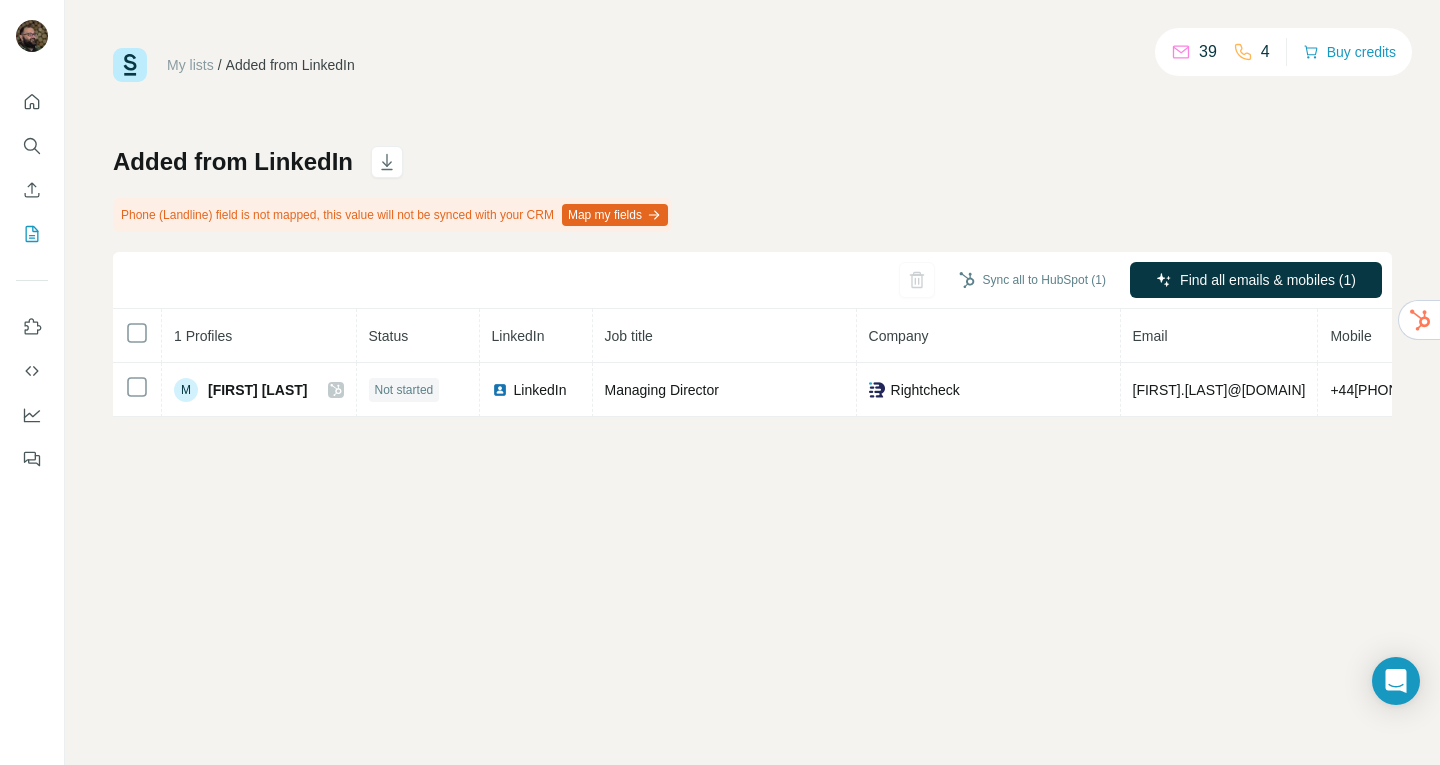 click on "My lists" at bounding box center (190, 65) 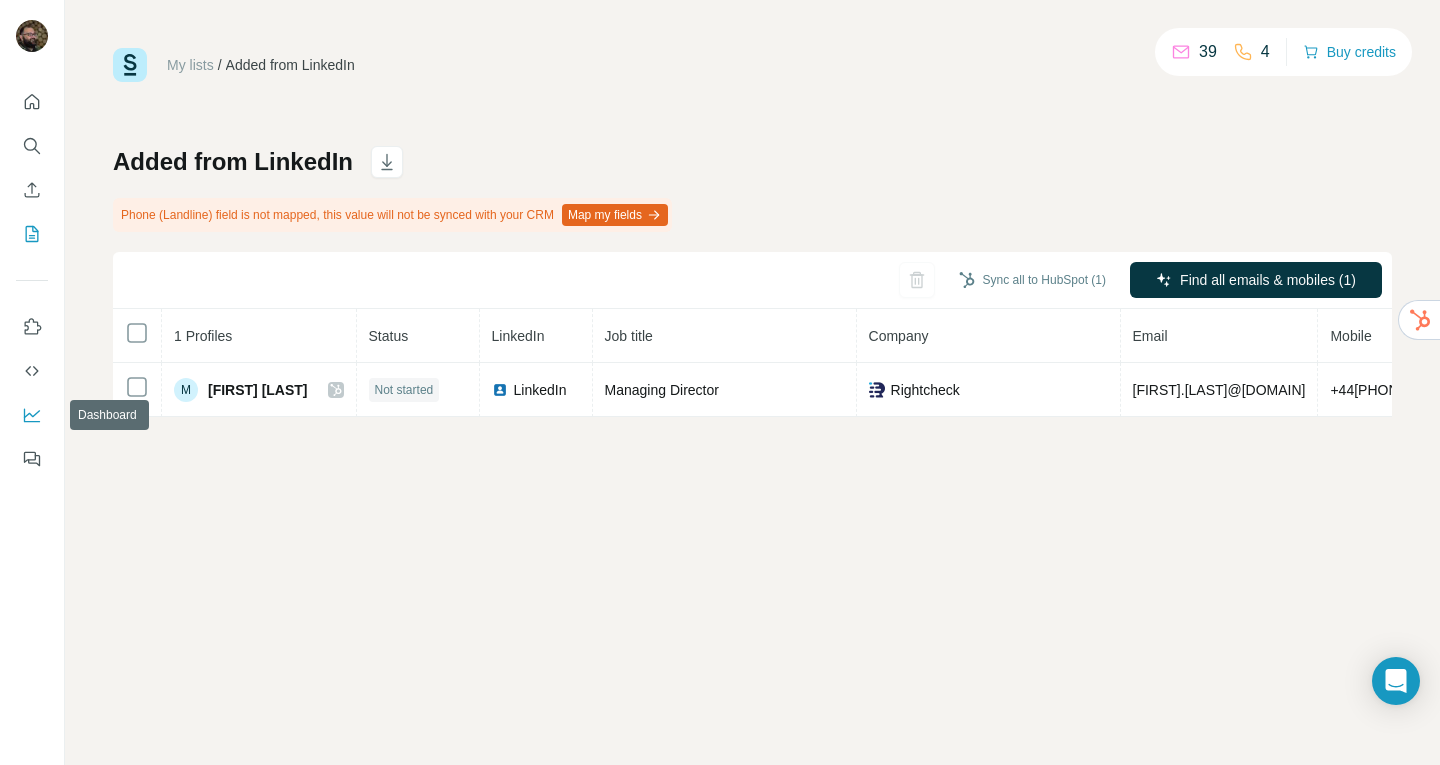 click 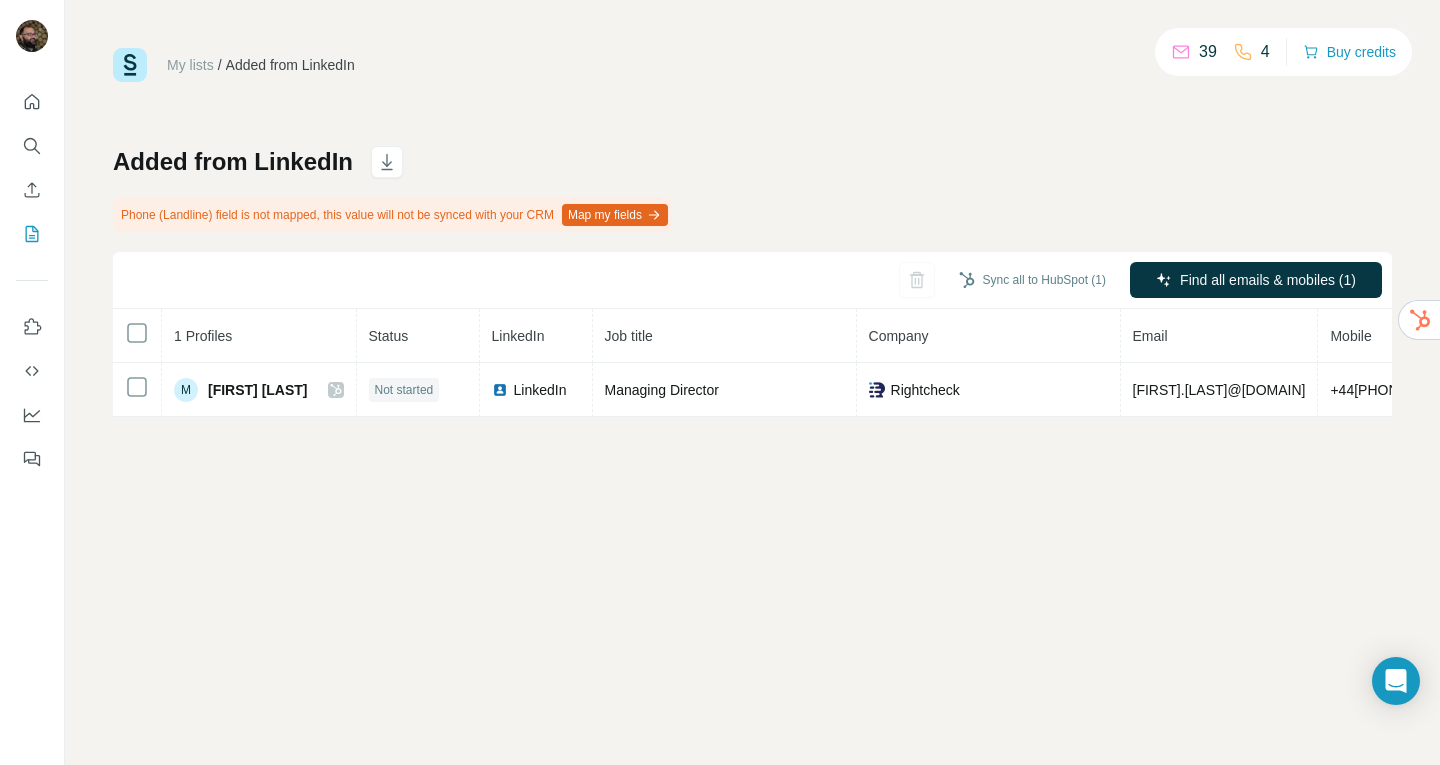 click on "Map my fields" at bounding box center (615, 215) 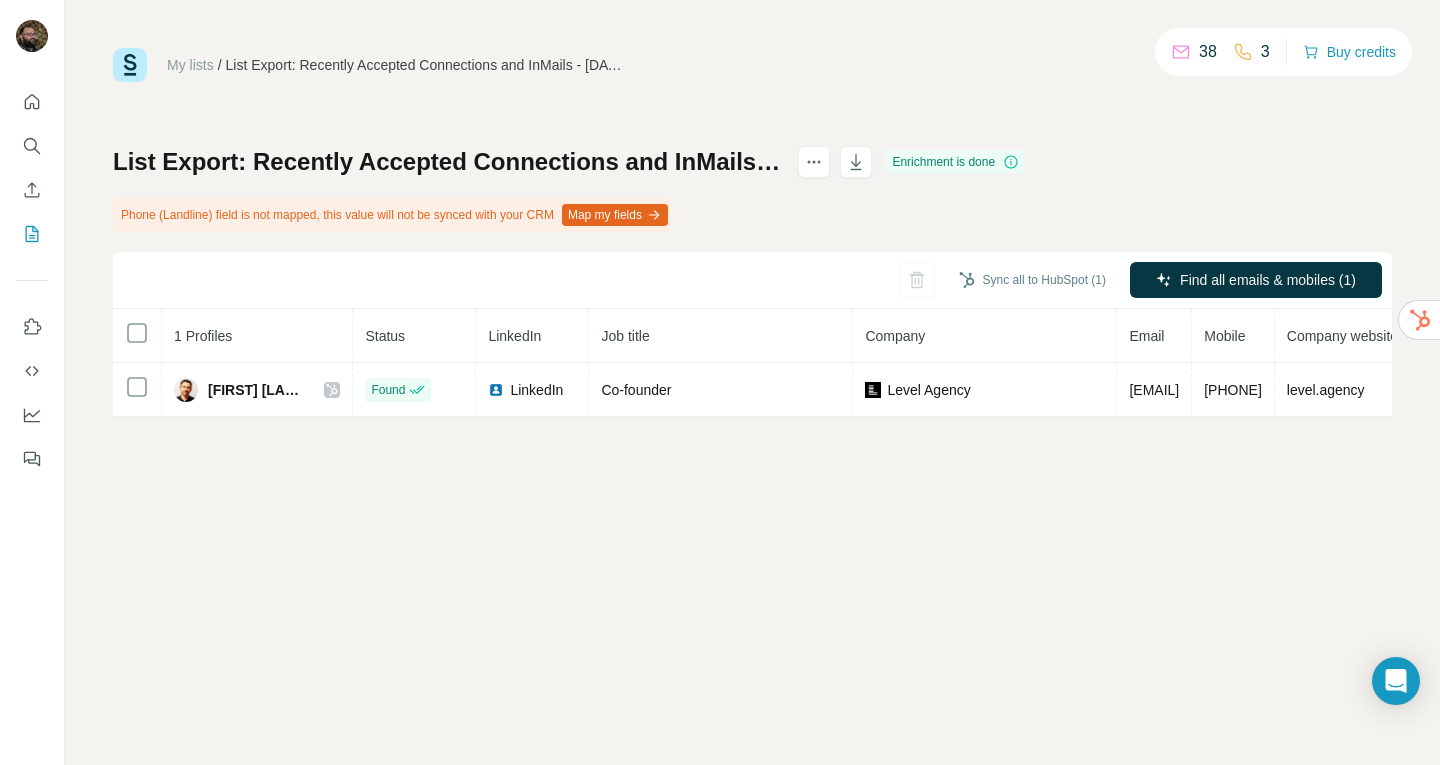 scroll, scrollTop: 0, scrollLeft: 0, axis: both 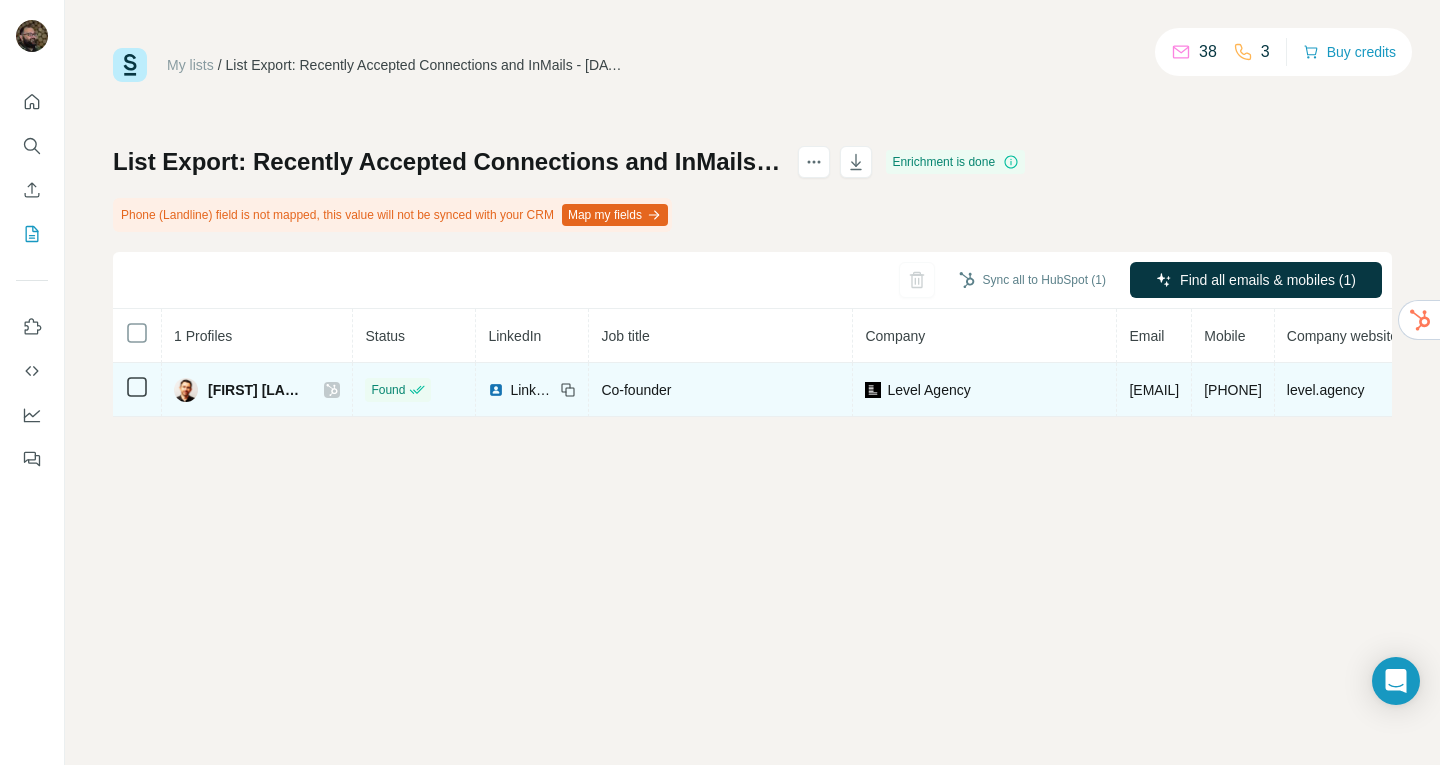 click on "Chris Mechanic 🚀" at bounding box center [256, 390] 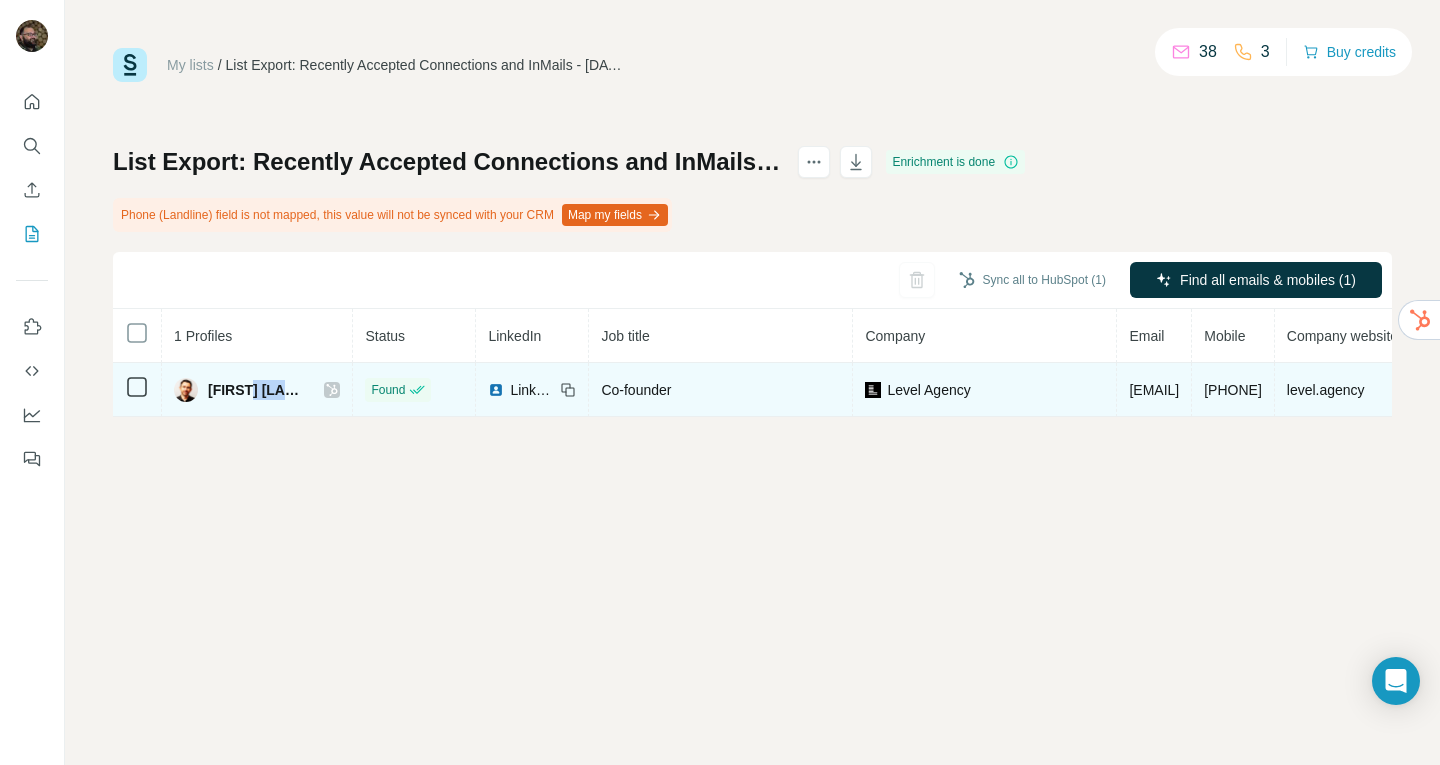 click on "Chris Mechanic 🚀" at bounding box center (256, 390) 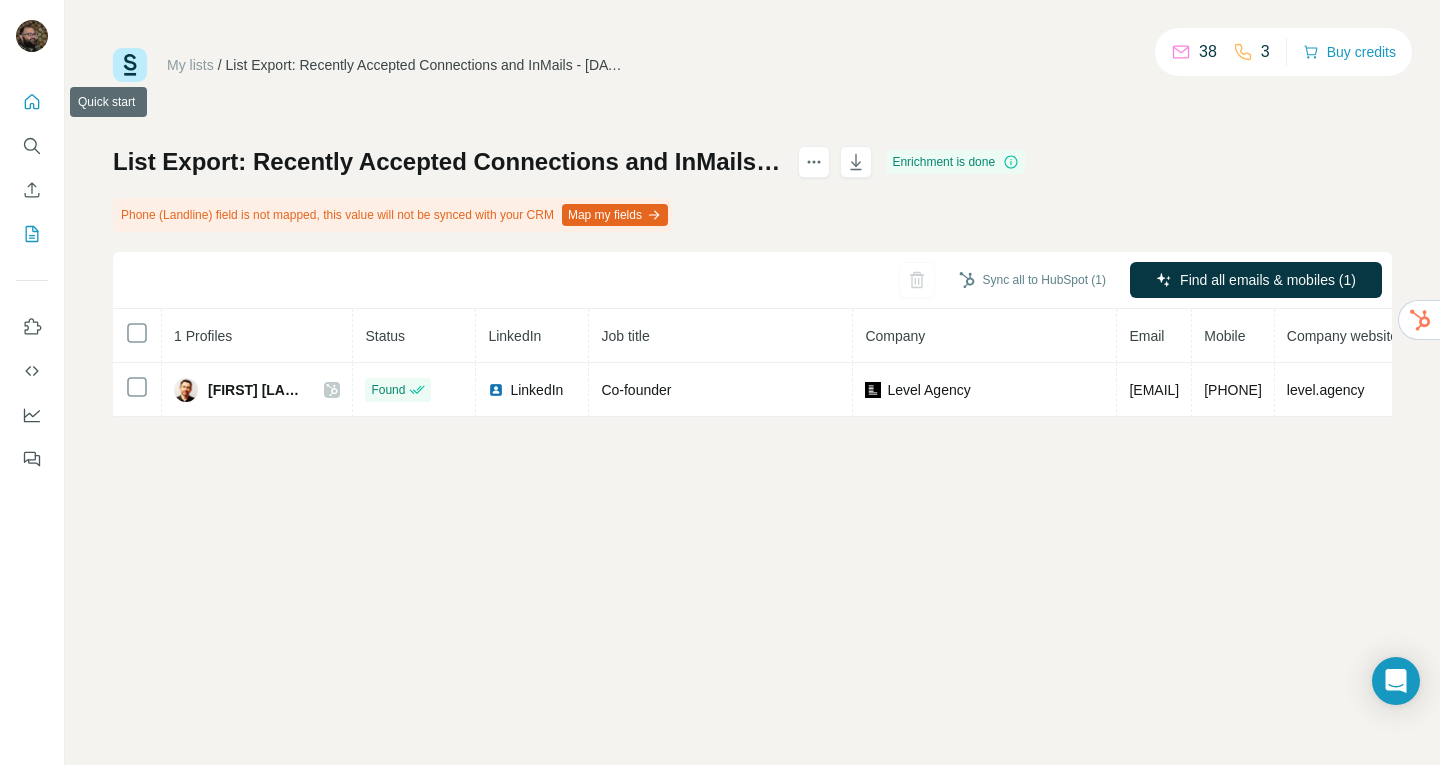 click 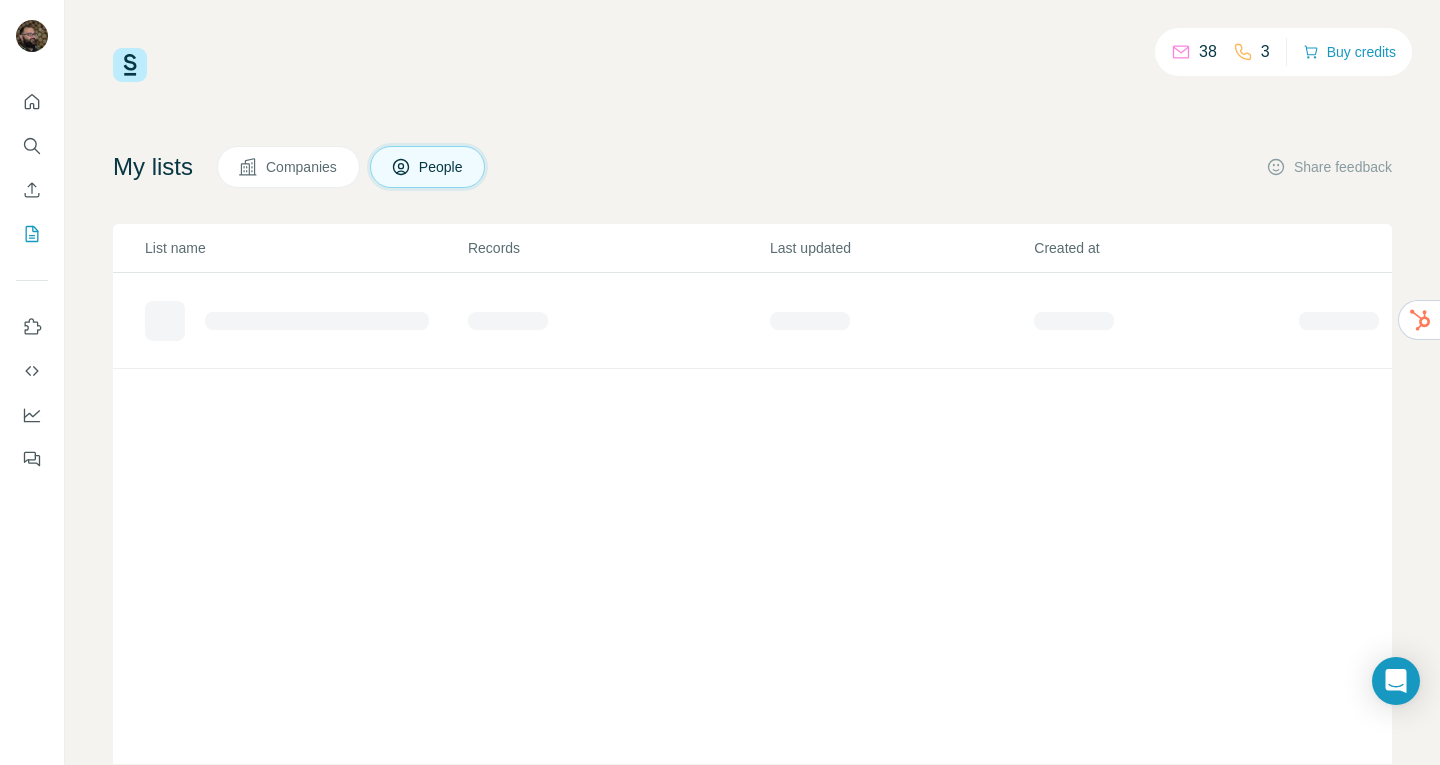 scroll, scrollTop: 0, scrollLeft: 0, axis: both 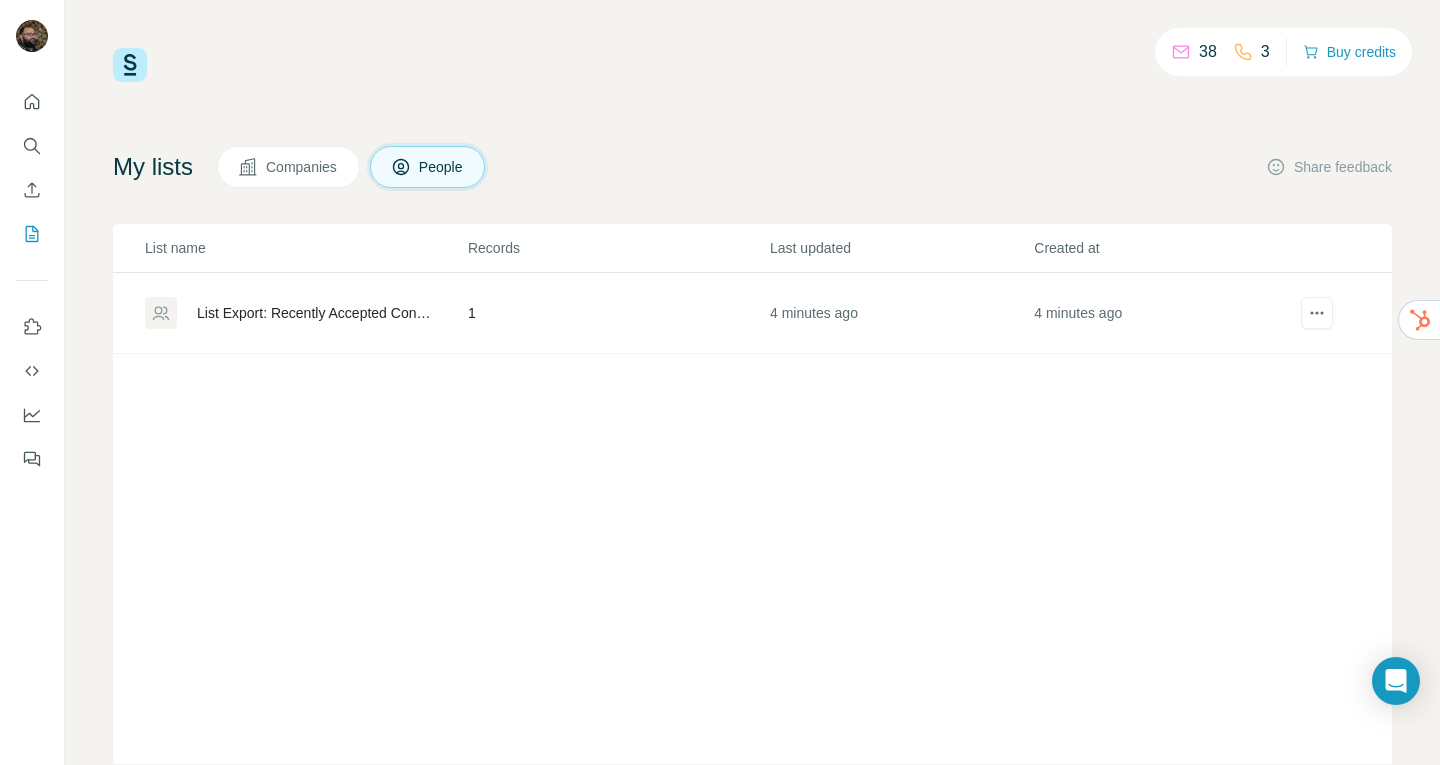 click on "Companies" at bounding box center (302, 167) 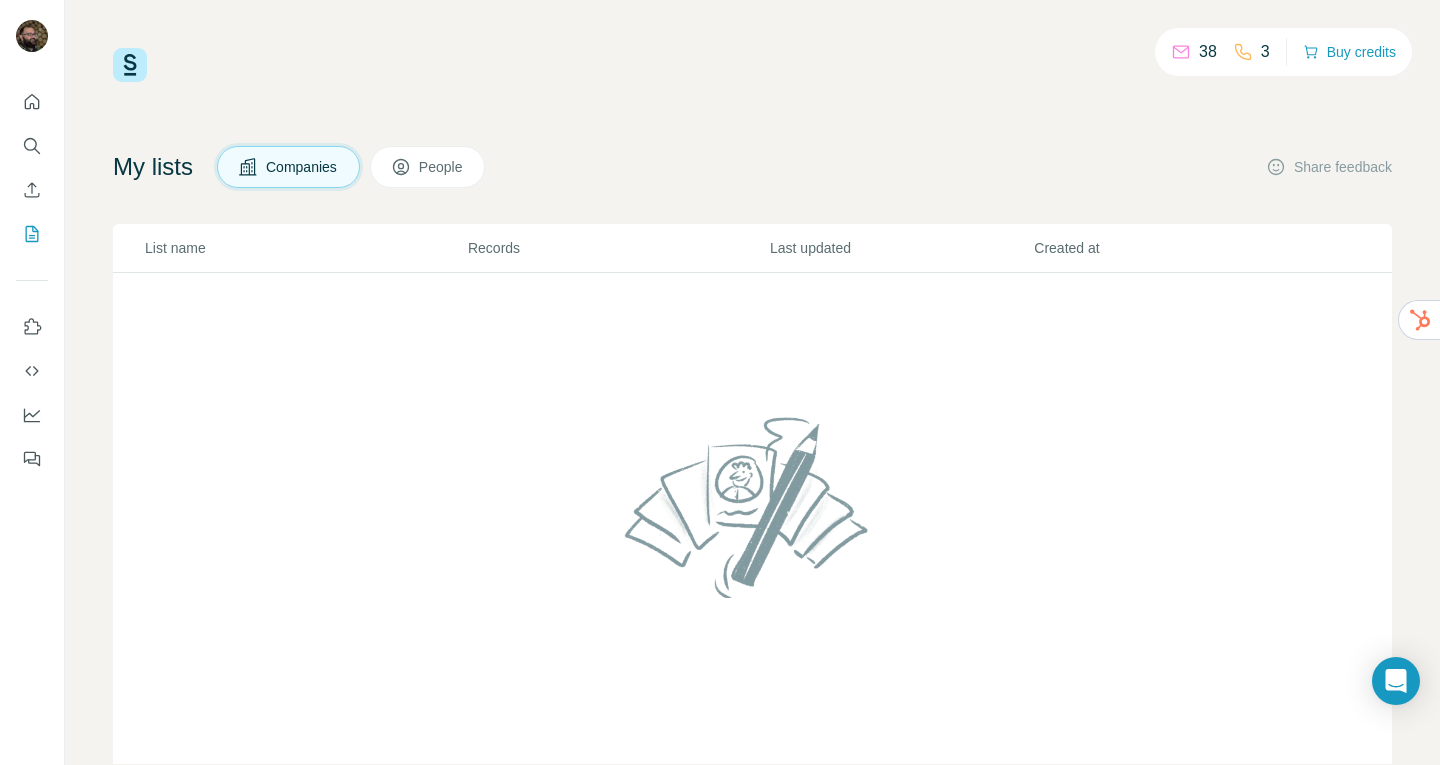 click 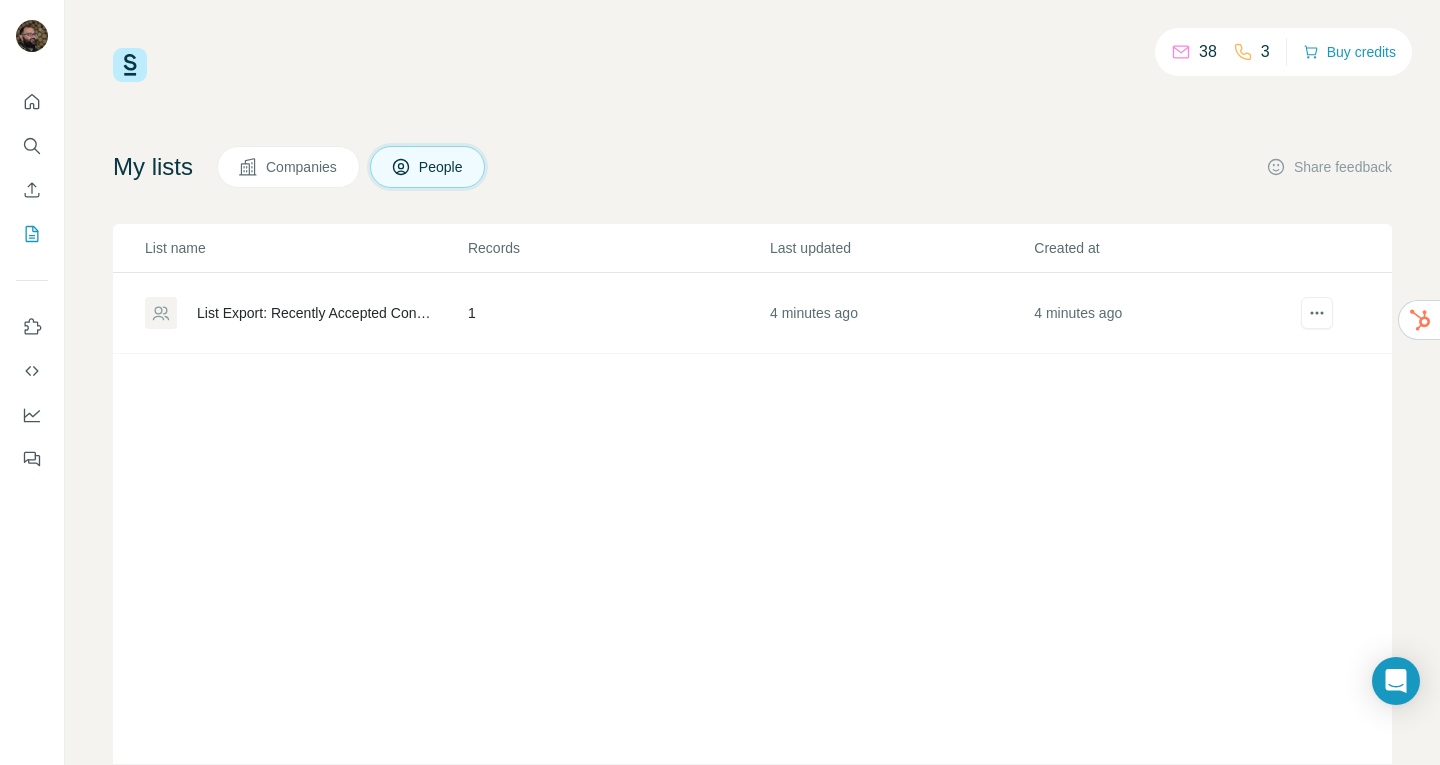 click on "List Export: Recently Accepted Connections and InMails - [DATE] [TIME]" at bounding box center [315, 313] 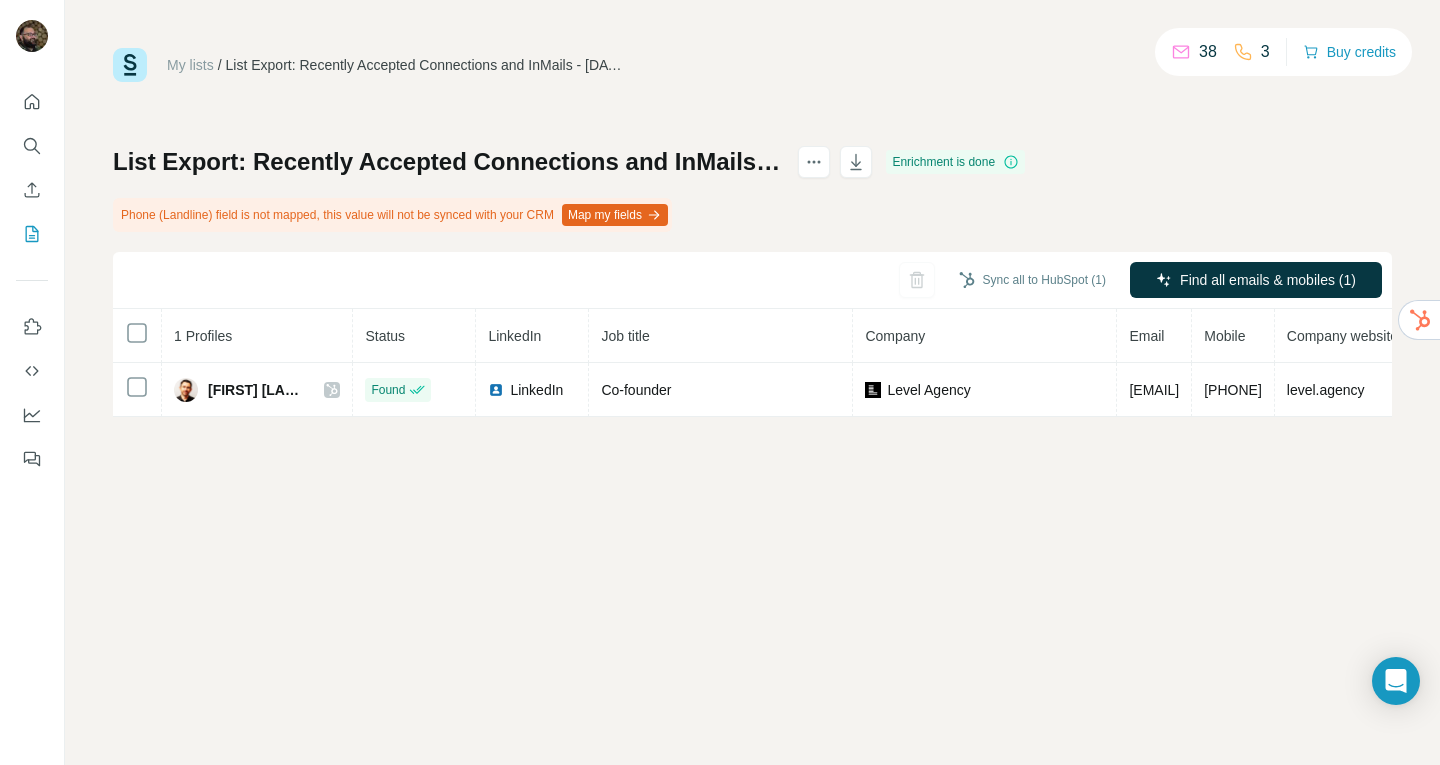 click on "My lists" at bounding box center [190, 65] 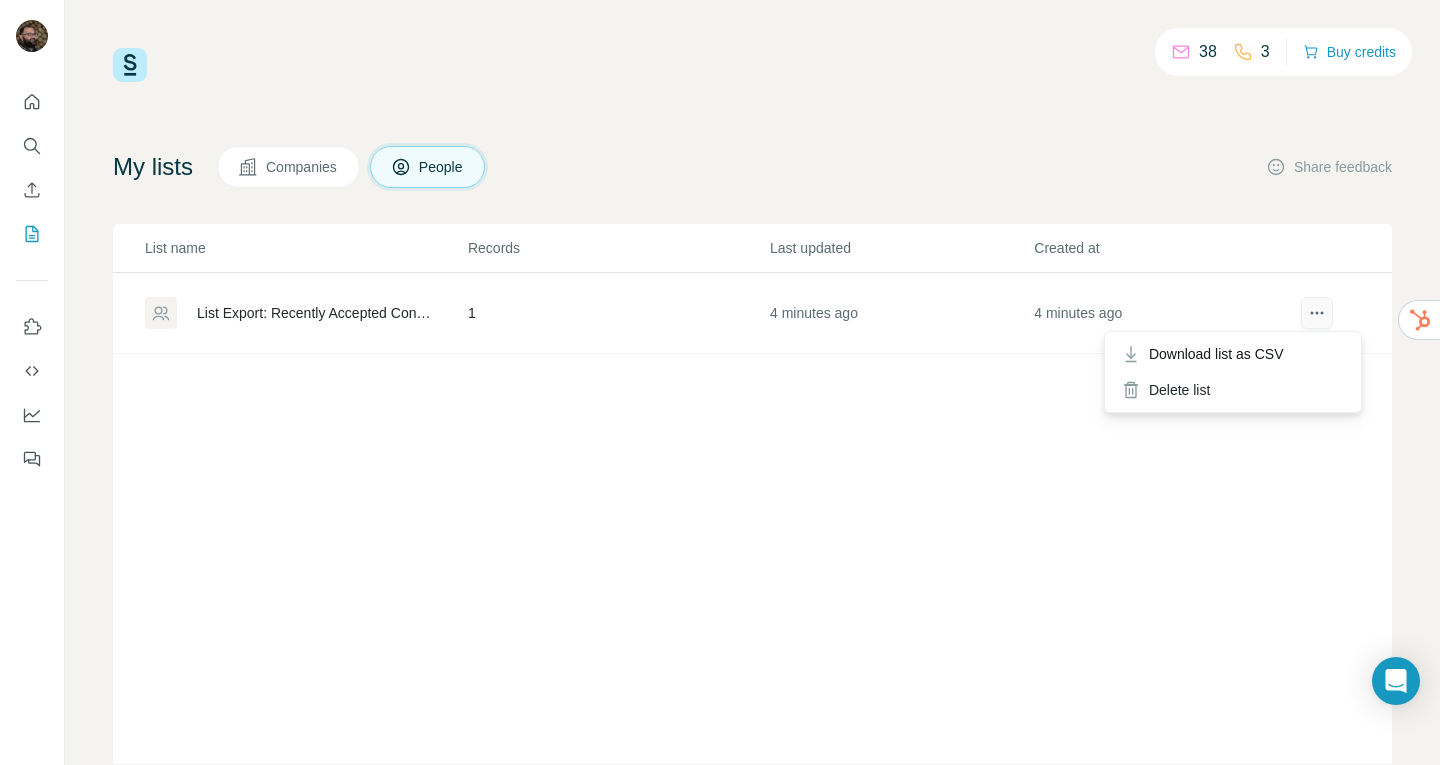 click 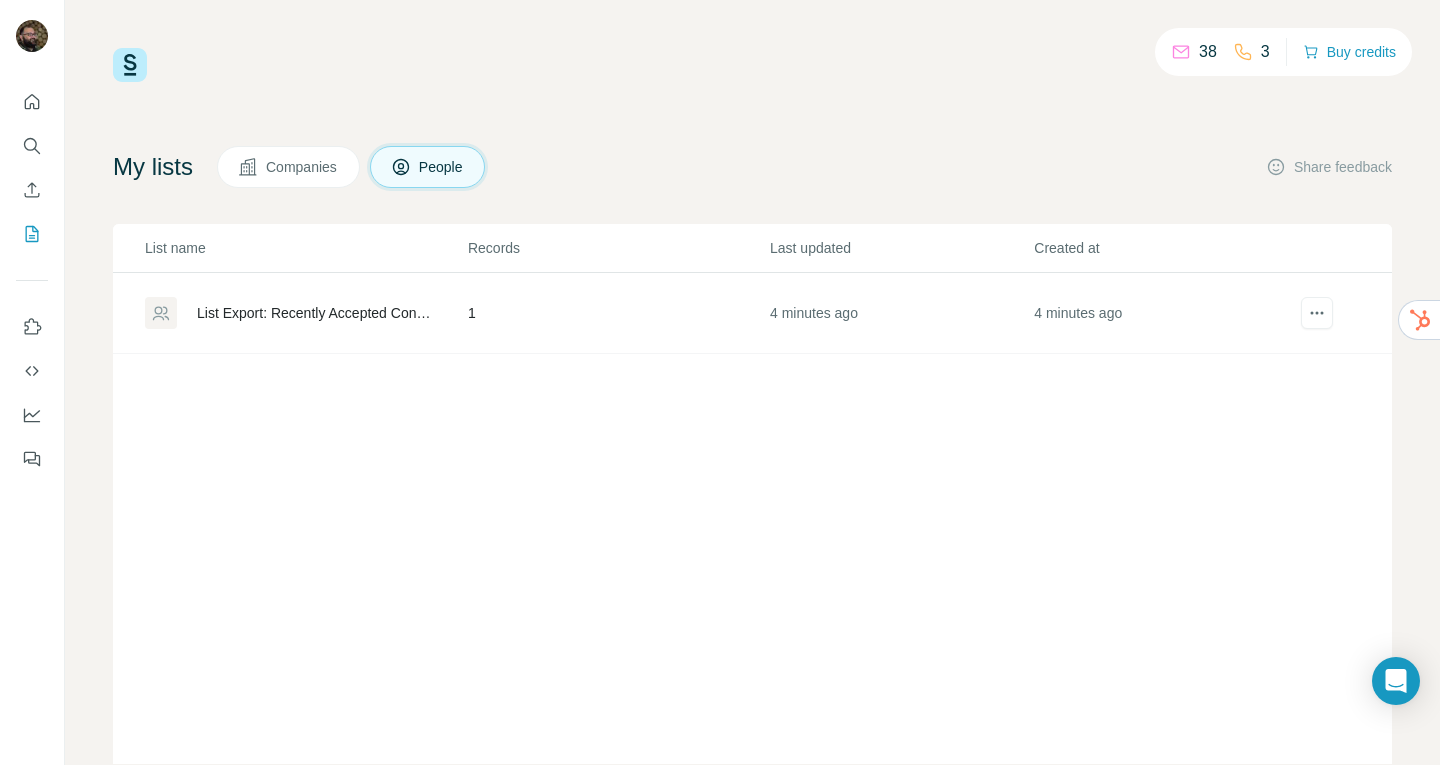 click on "My lists Companies People Share feedback" at bounding box center (752, 167) 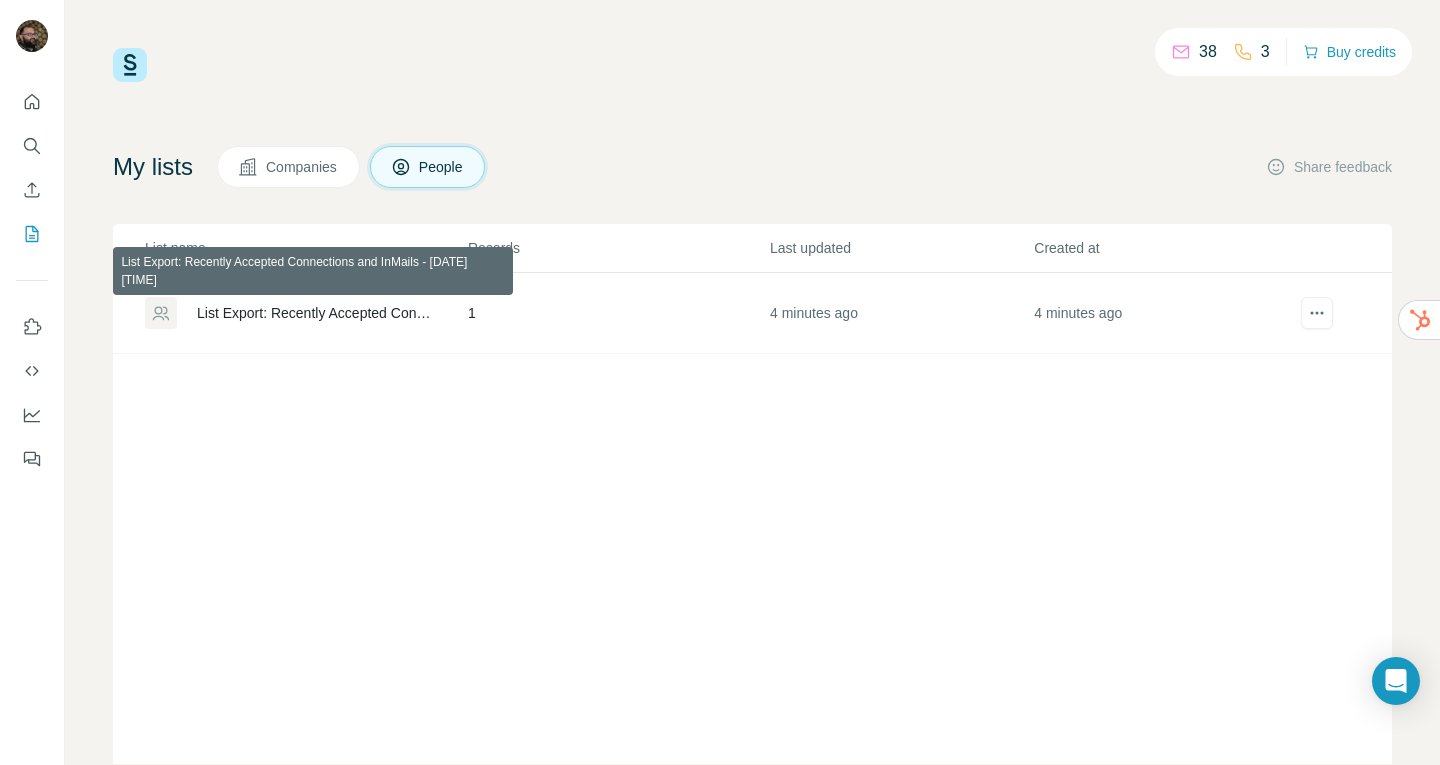 click on "List Export: Recently Accepted Connections and InMails - 07/08/2025 20:11" at bounding box center (315, 313) 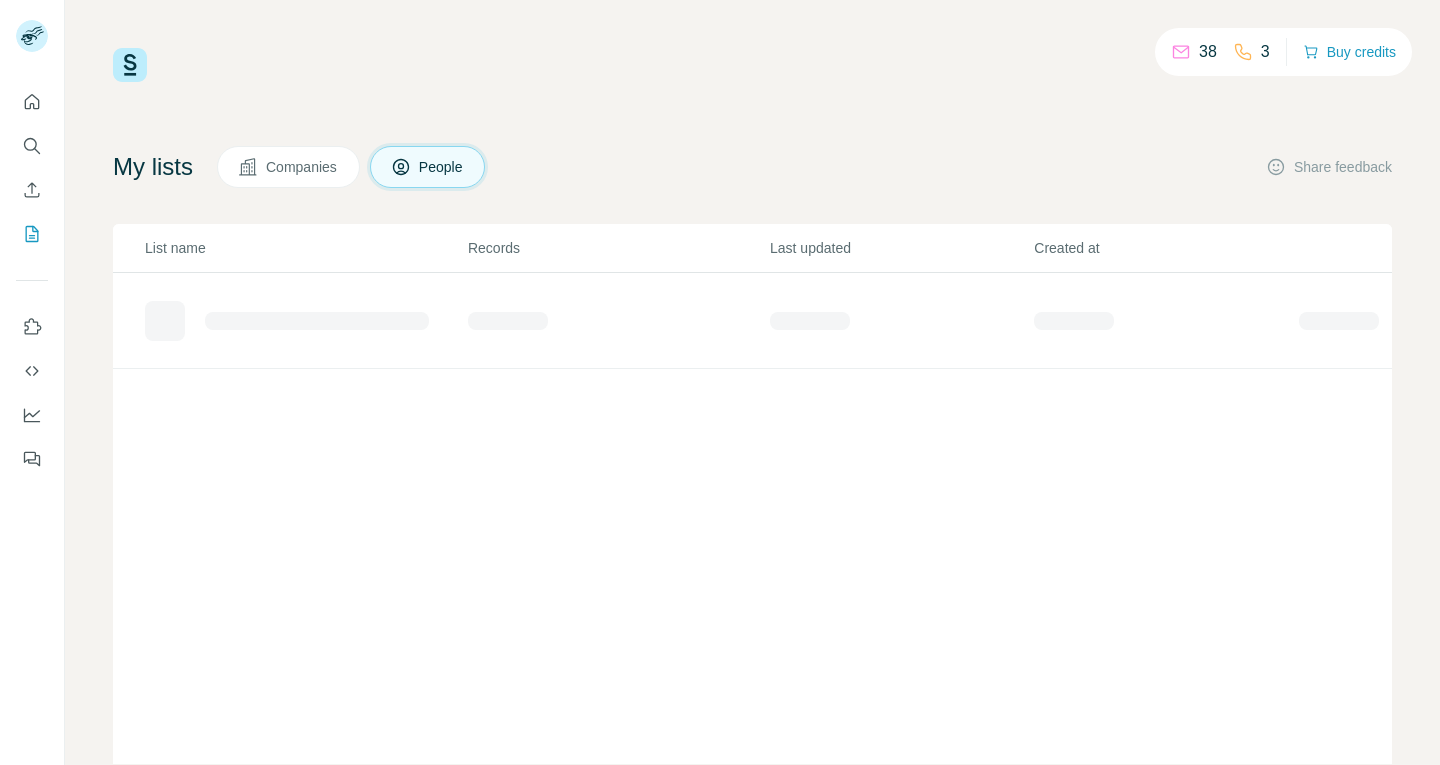 scroll, scrollTop: 0, scrollLeft: 0, axis: both 